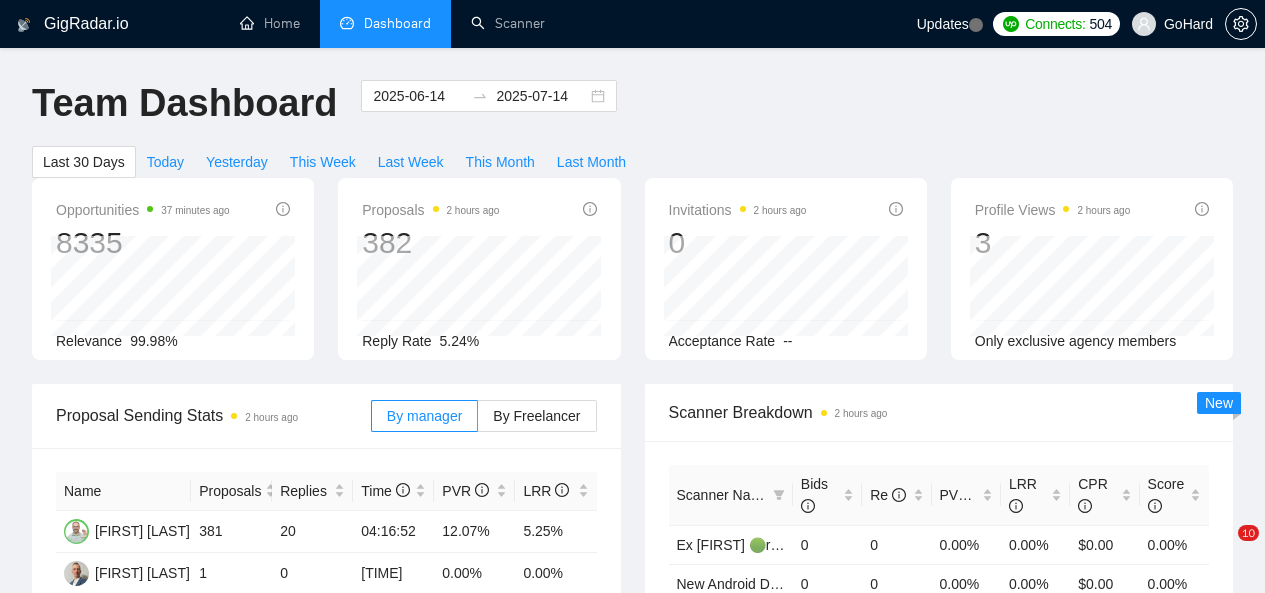 scroll, scrollTop: 0, scrollLeft: 0, axis: both 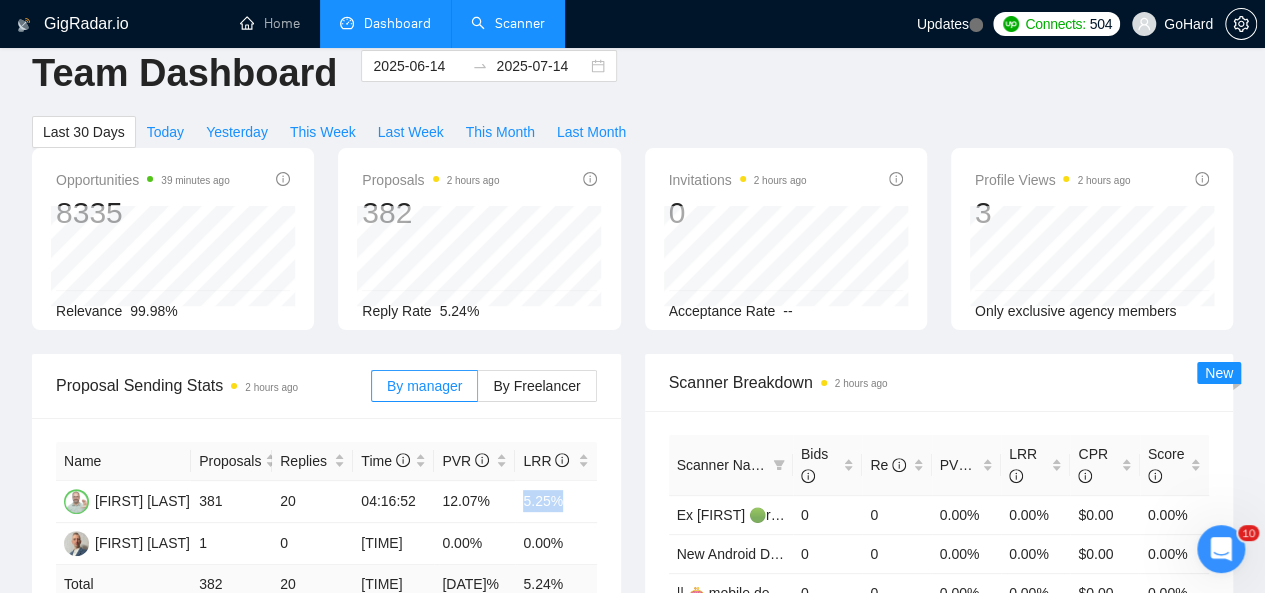 click on "Scanner" at bounding box center [508, 23] 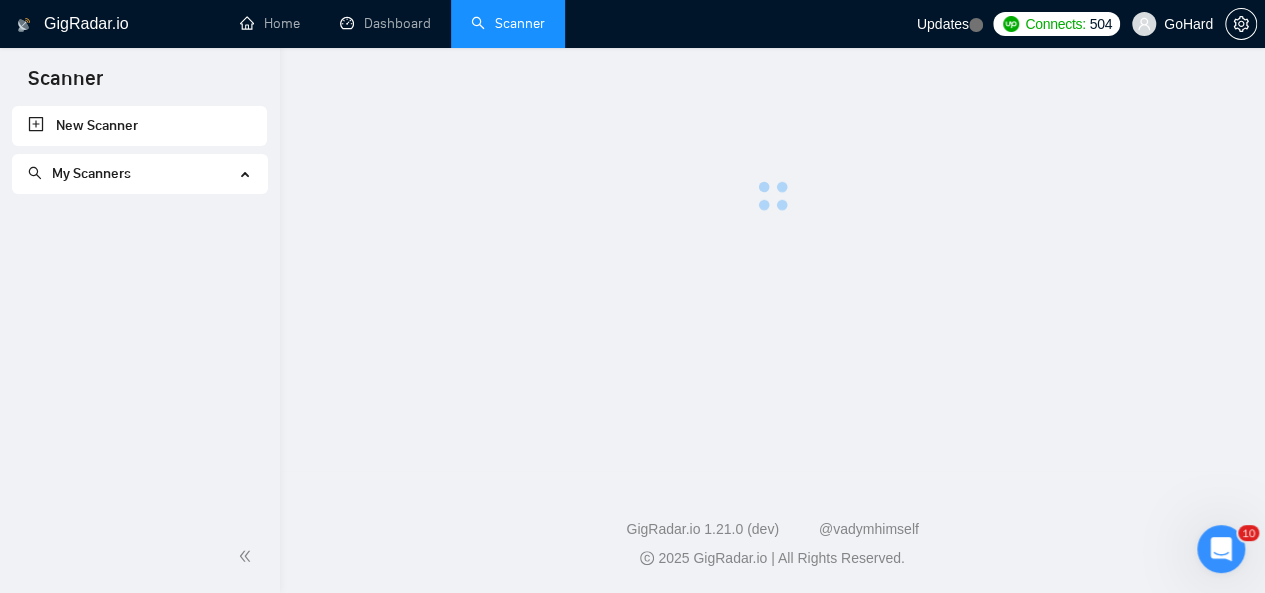 scroll, scrollTop: 0, scrollLeft: 0, axis: both 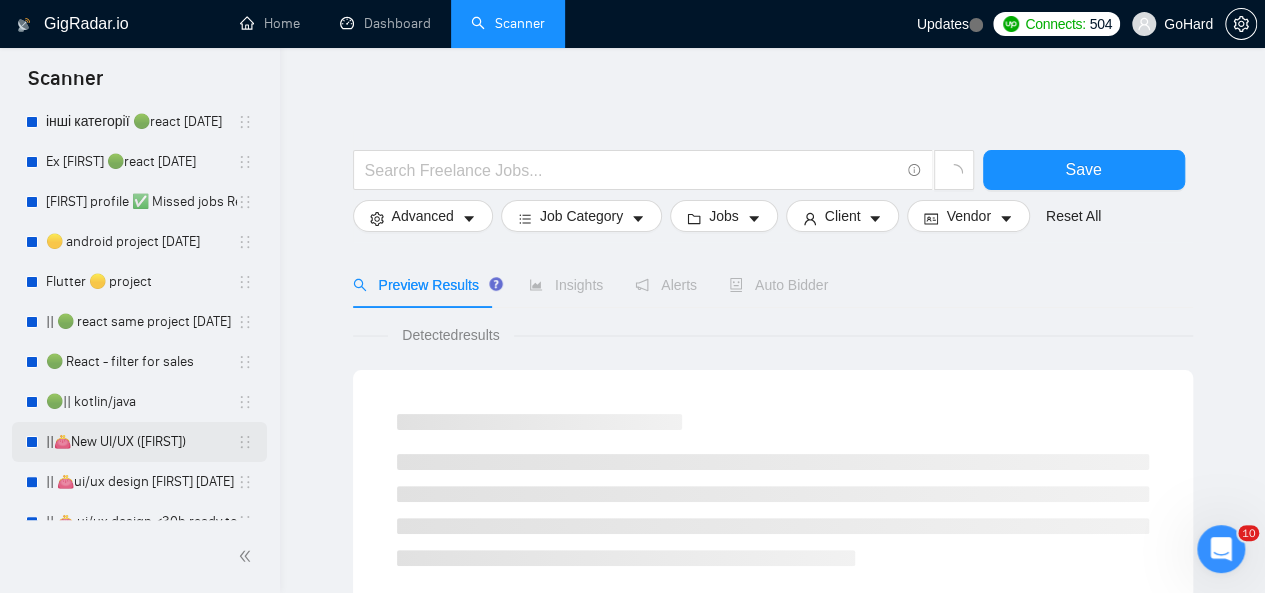 click on "||👛New UI/UX ([PERSON])" at bounding box center [141, 442] 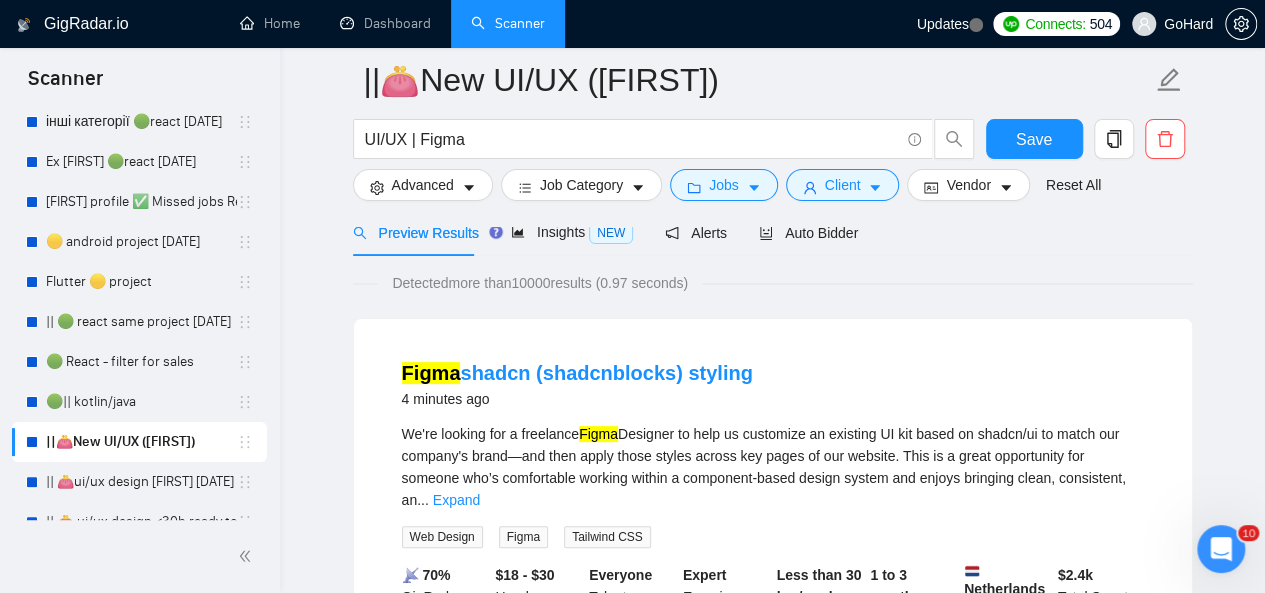scroll, scrollTop: 200, scrollLeft: 0, axis: vertical 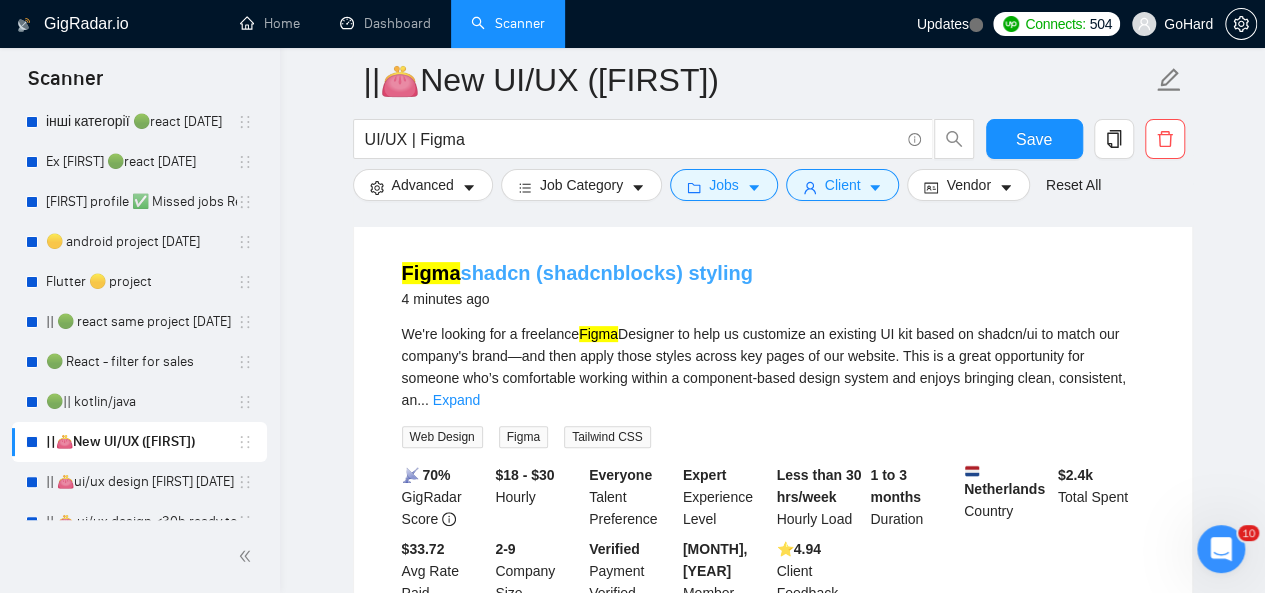 click on "Figma  shadcn (shadcnblocks) styling" at bounding box center (577, 273) 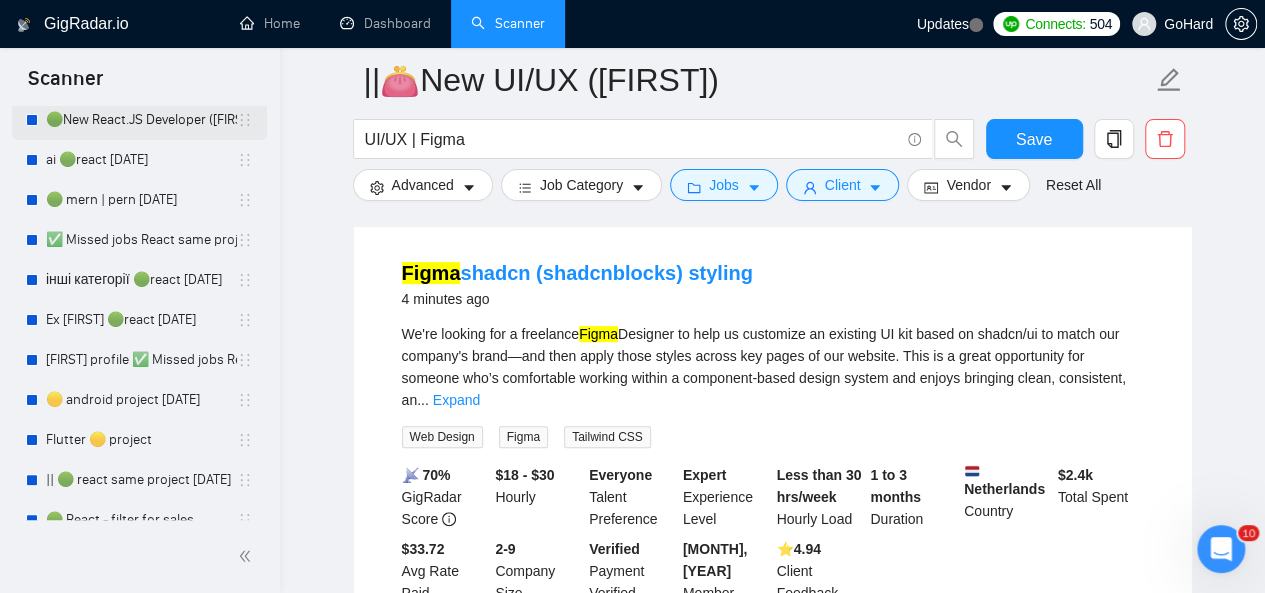 scroll, scrollTop: 0, scrollLeft: 0, axis: both 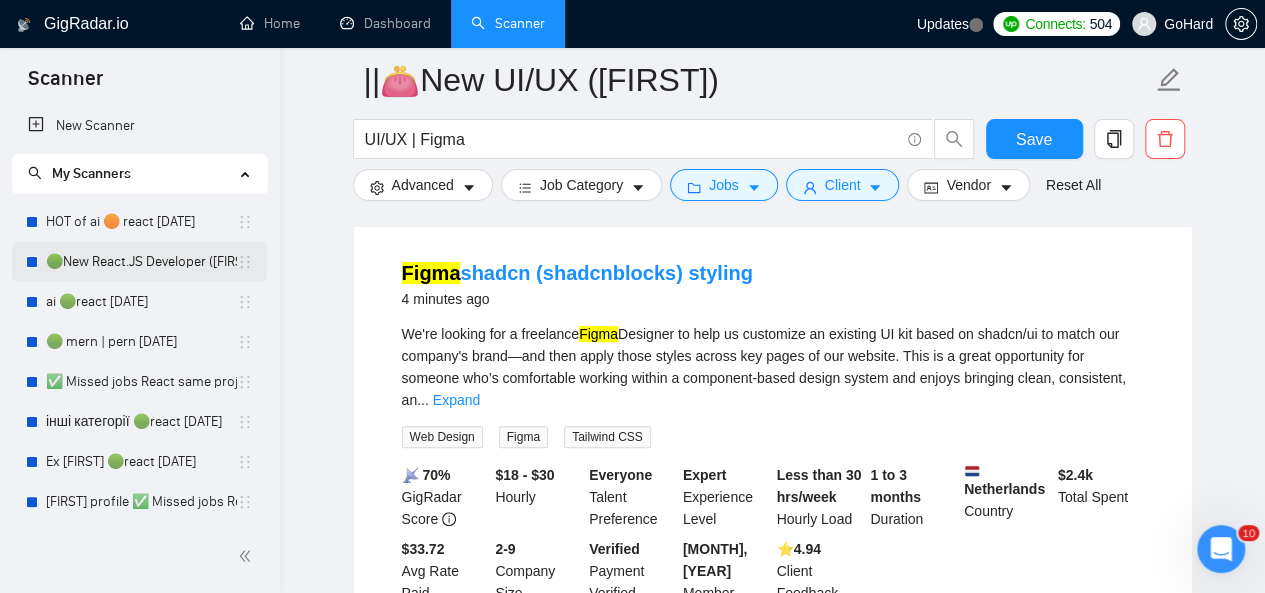 click on "🟢New React.JS Developer ([PERSON])" at bounding box center [141, 262] 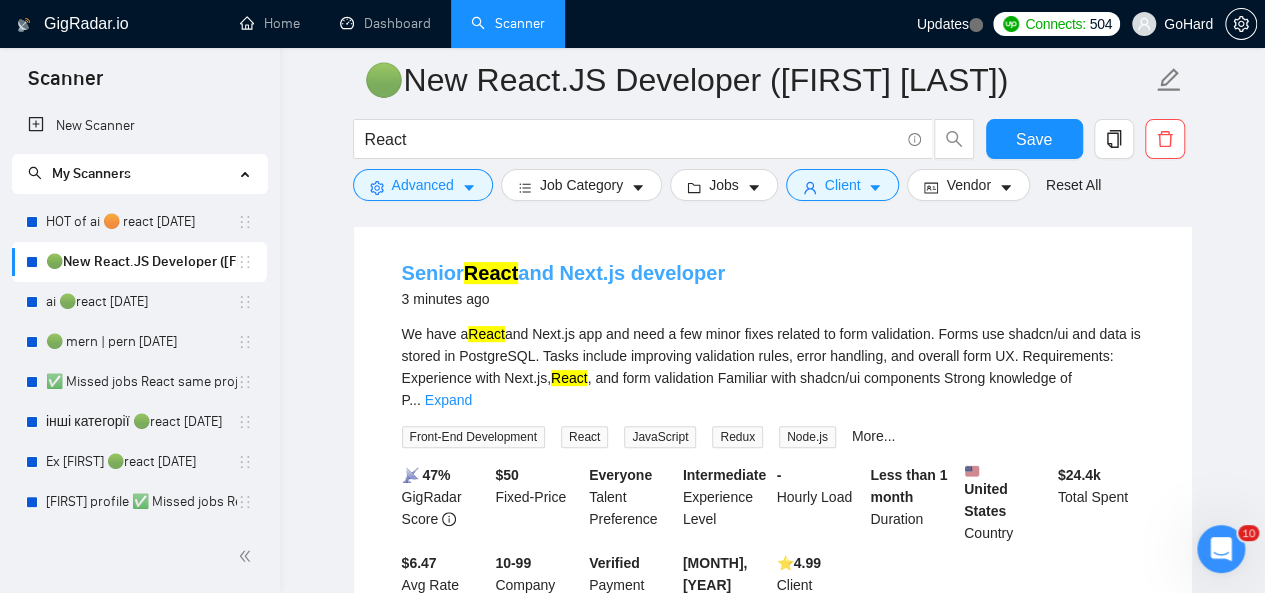 click on "Senior  React  and Next.js developer" at bounding box center [563, 273] 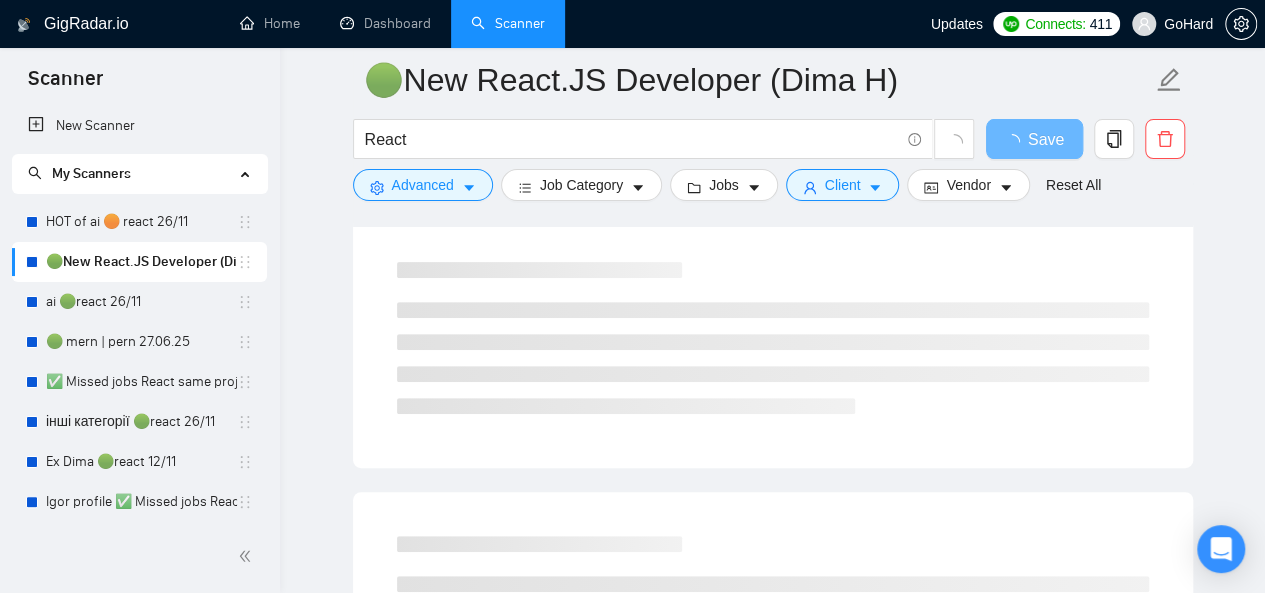 scroll, scrollTop: 200, scrollLeft: 0, axis: vertical 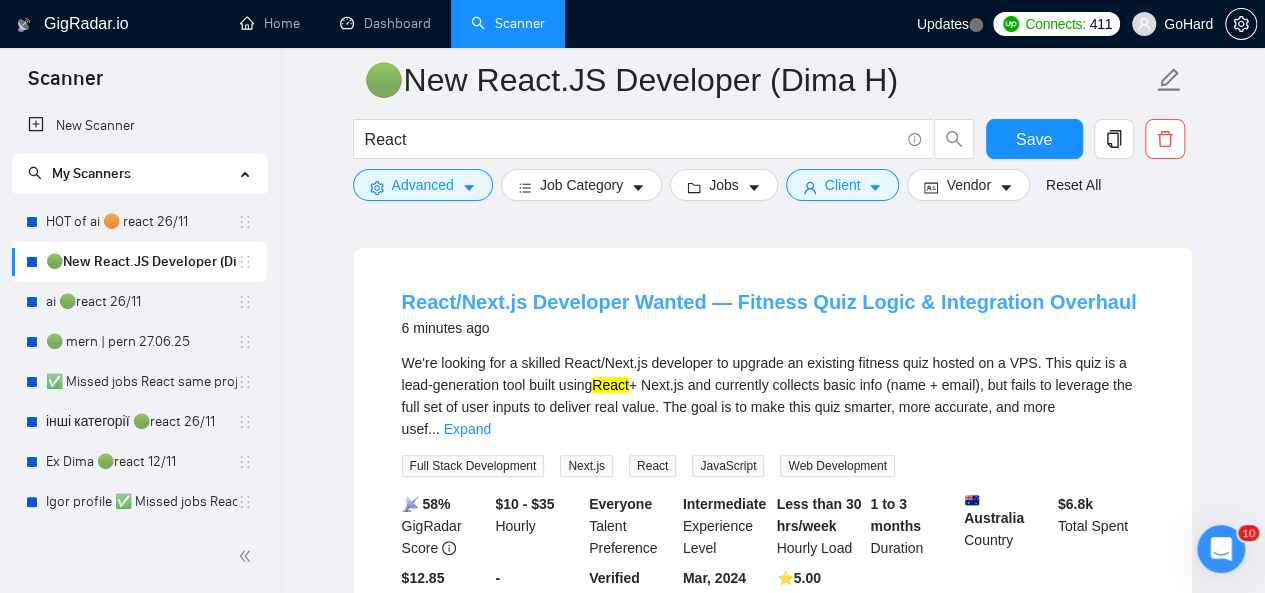 click on "React/Next.js Developer Wanted — Fitness Quiz Logic & Integration Overhaul" at bounding box center [769, 302] 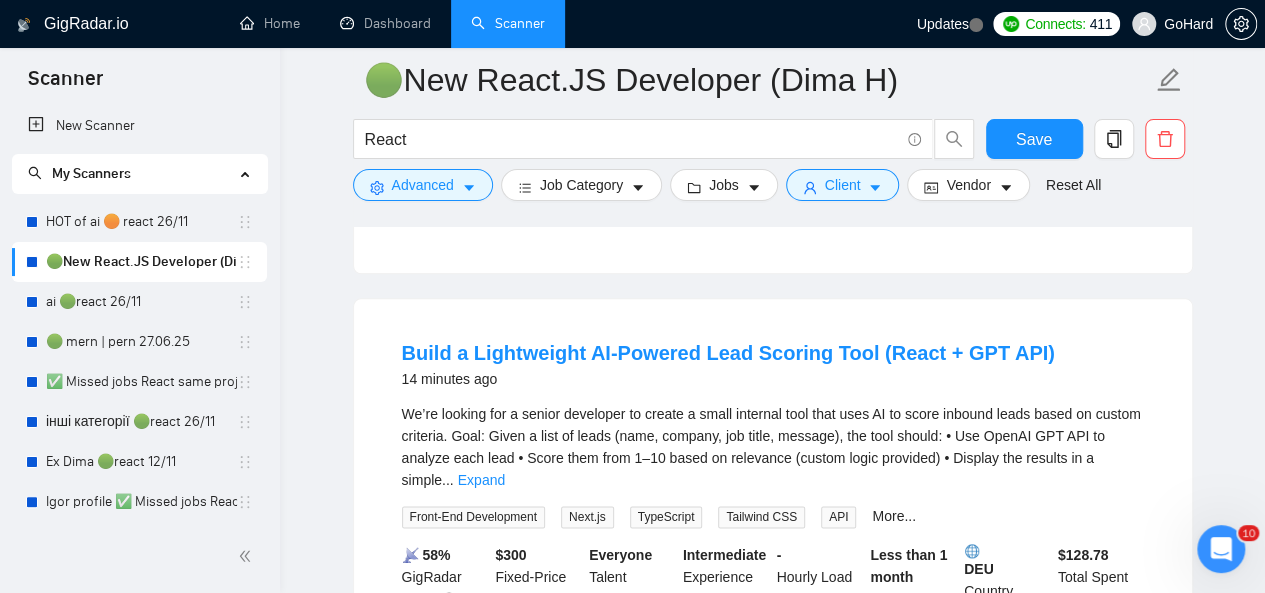 scroll, scrollTop: 1100, scrollLeft: 0, axis: vertical 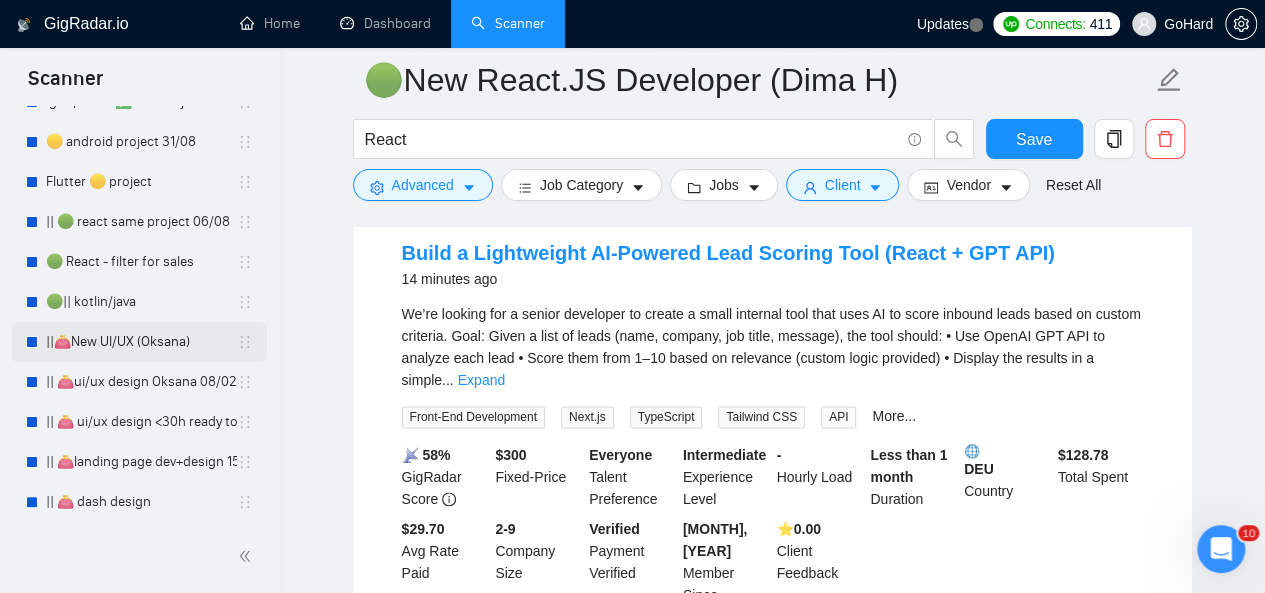 click on "||👛New UI/UX ([PERSON])" at bounding box center [141, 342] 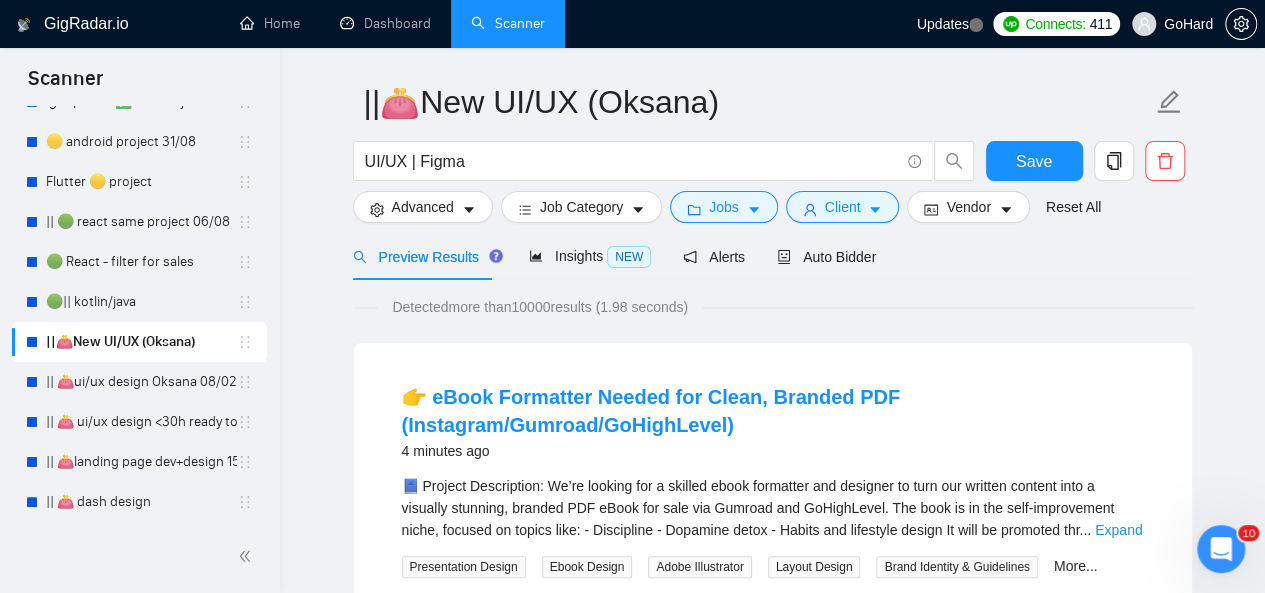 scroll, scrollTop: 0, scrollLeft: 0, axis: both 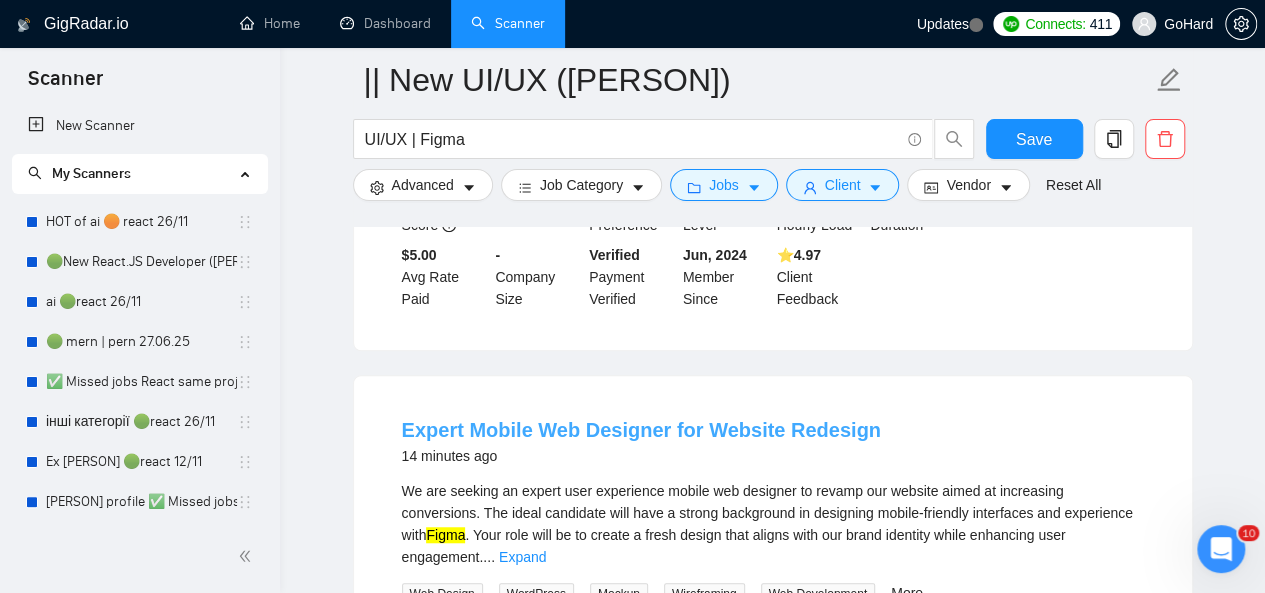 click on "Expert Mobile Web Designer for Website Redesign" at bounding box center (641, 430) 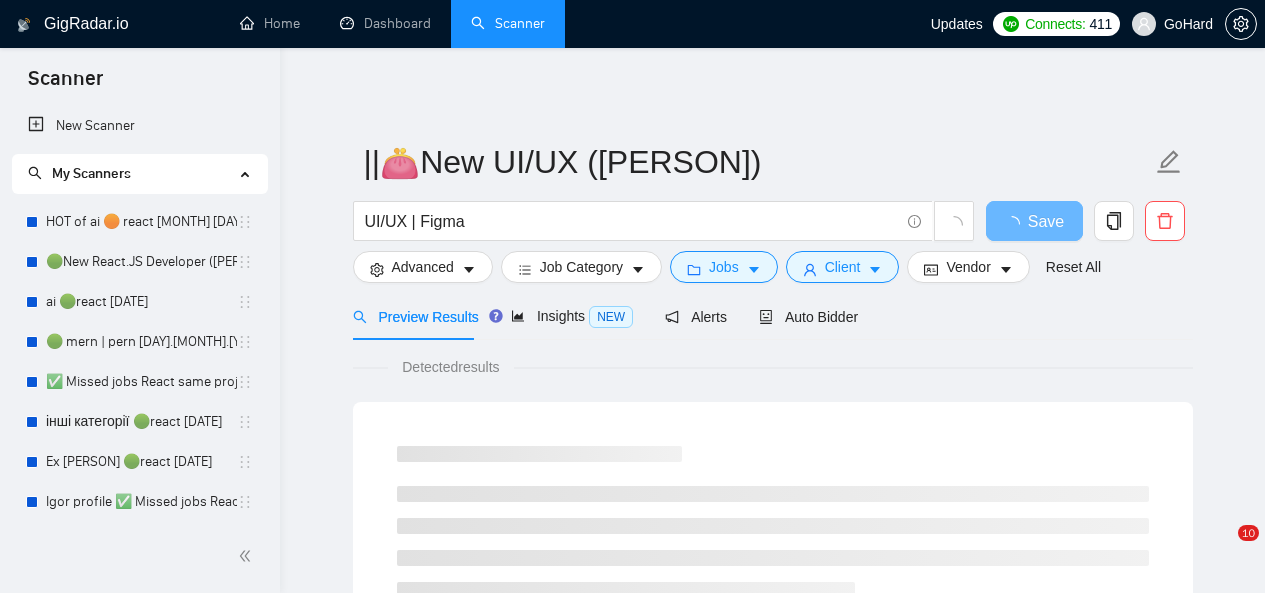 scroll, scrollTop: 0, scrollLeft: 0, axis: both 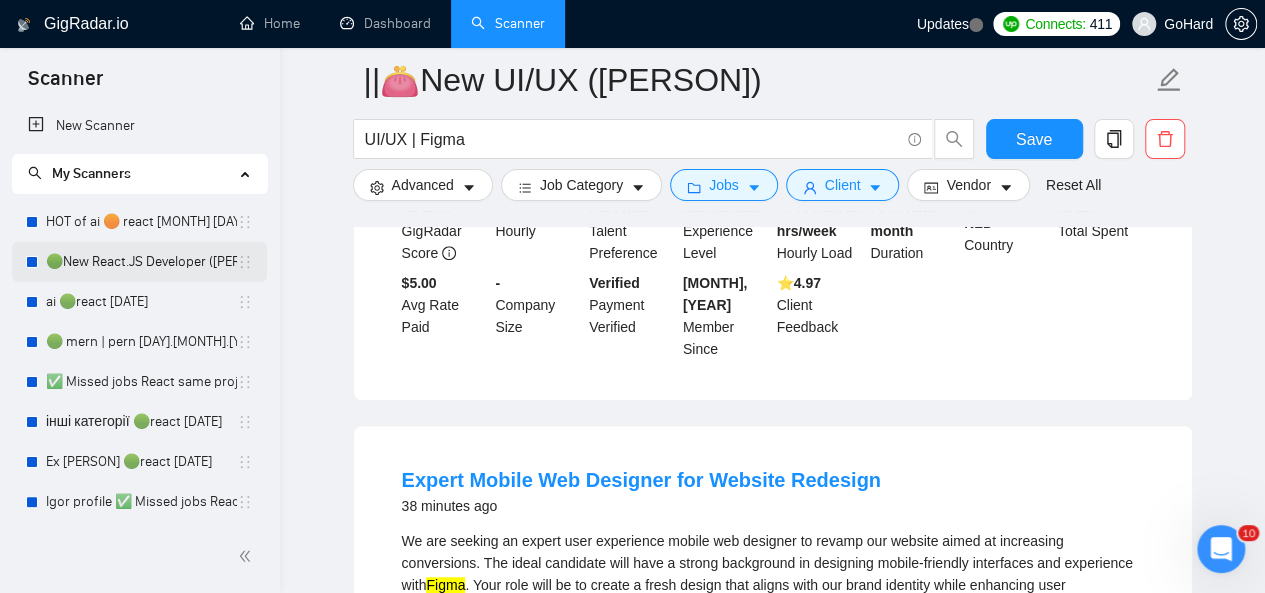 click on "🟢New React.JS Developer ([PERSON])" at bounding box center [141, 262] 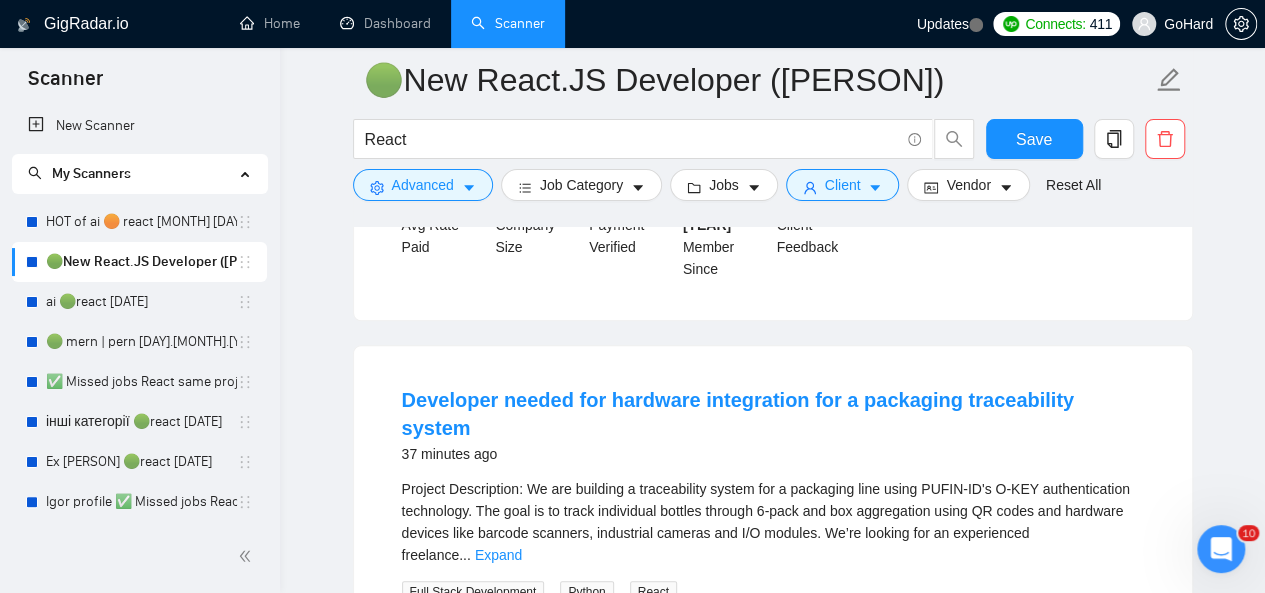 scroll, scrollTop: 557, scrollLeft: 0, axis: vertical 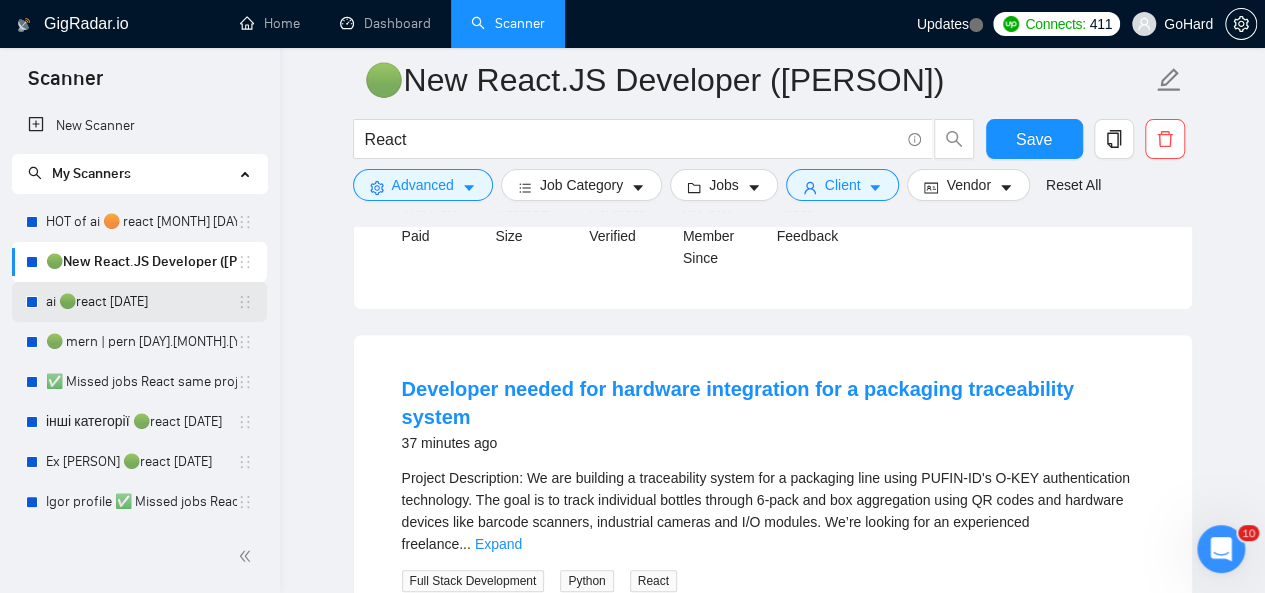 click on "ai 🟢react [DATE]" at bounding box center [141, 302] 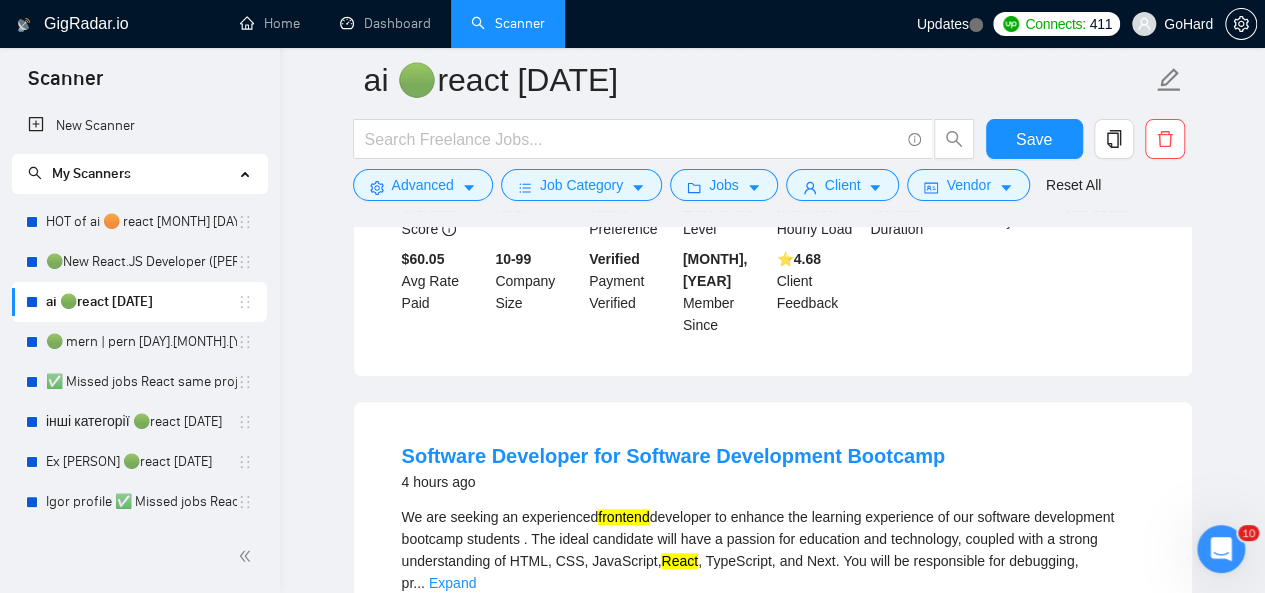 scroll, scrollTop: 508, scrollLeft: 0, axis: vertical 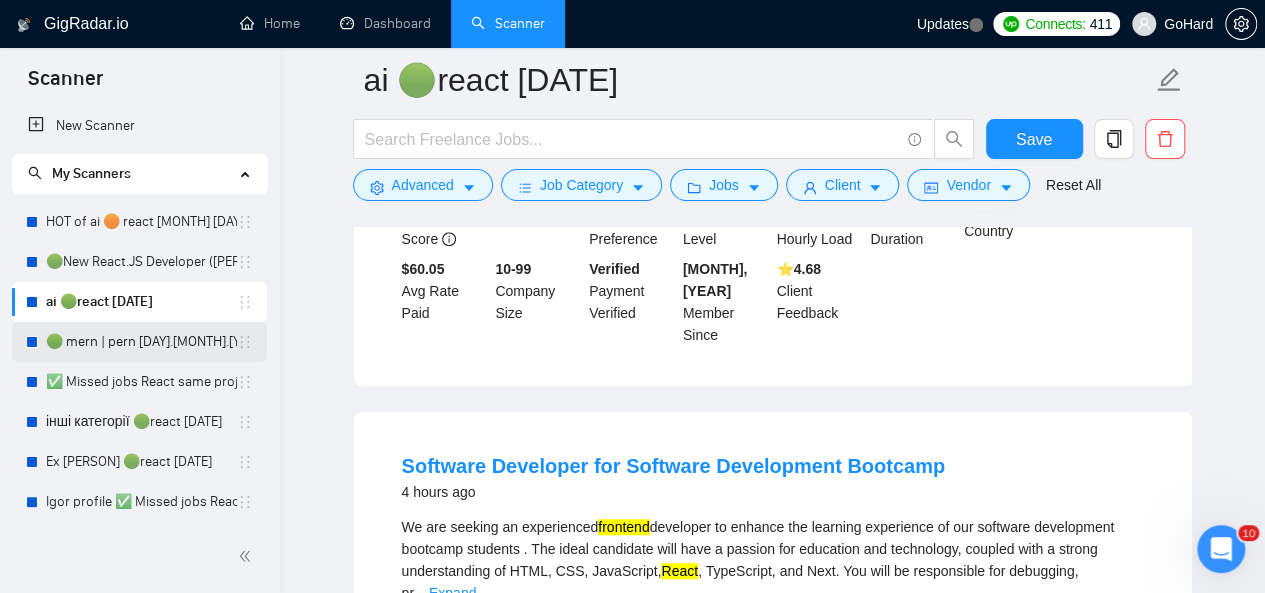 click on "🟢 mern | pern [DAY].[MONTH].[YEAR]" at bounding box center [141, 342] 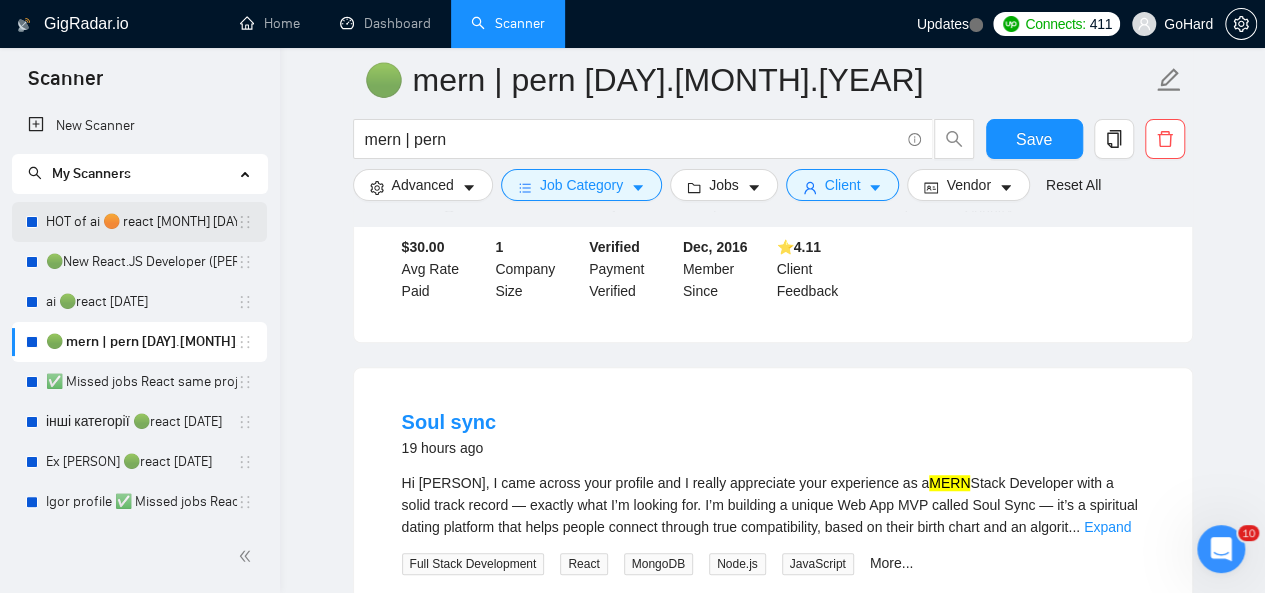 click on "HOT of ai 🟠 react [MONTH] [DAY]" at bounding box center (141, 222) 